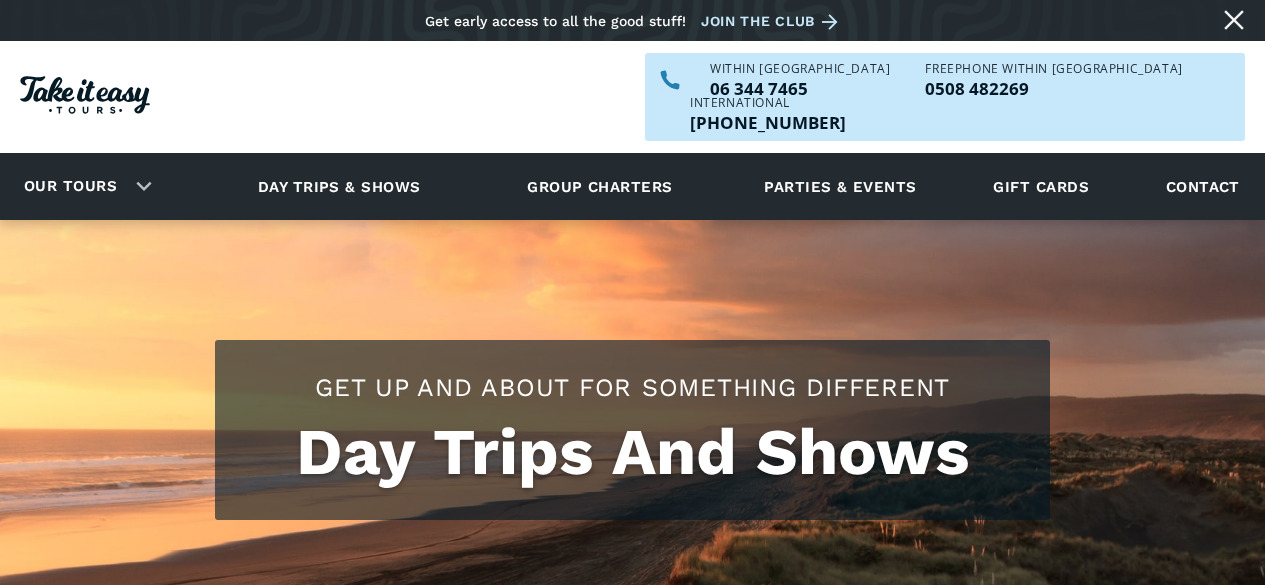 scroll, scrollTop: 0, scrollLeft: 0, axis: both 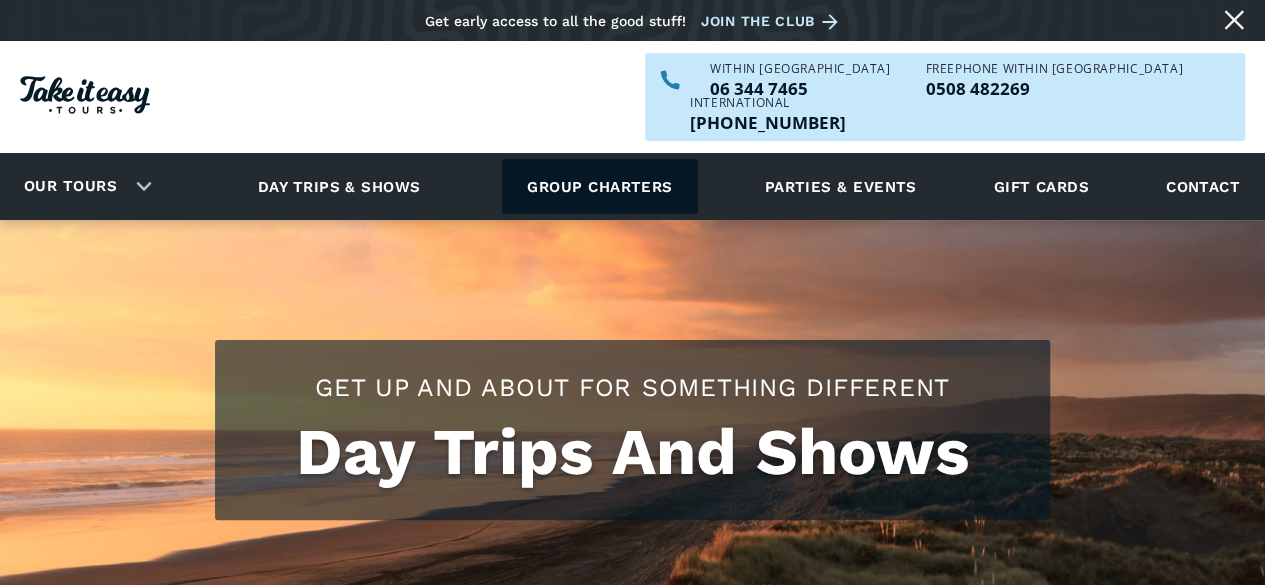 click on "Group charters" at bounding box center [599, 186] 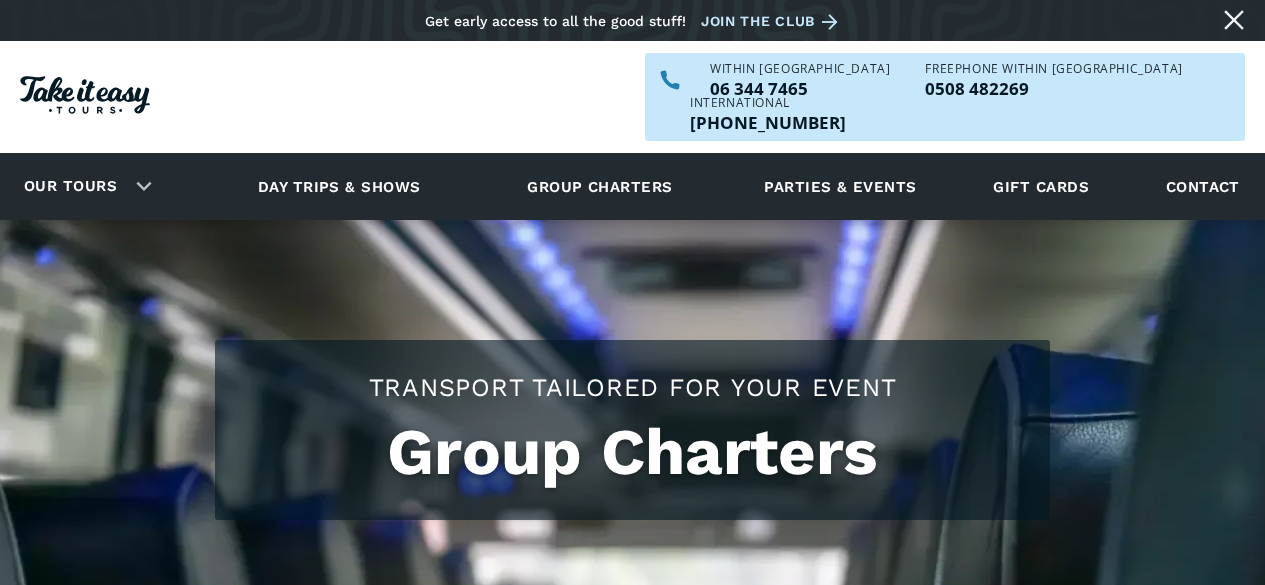 scroll, scrollTop: 0, scrollLeft: 0, axis: both 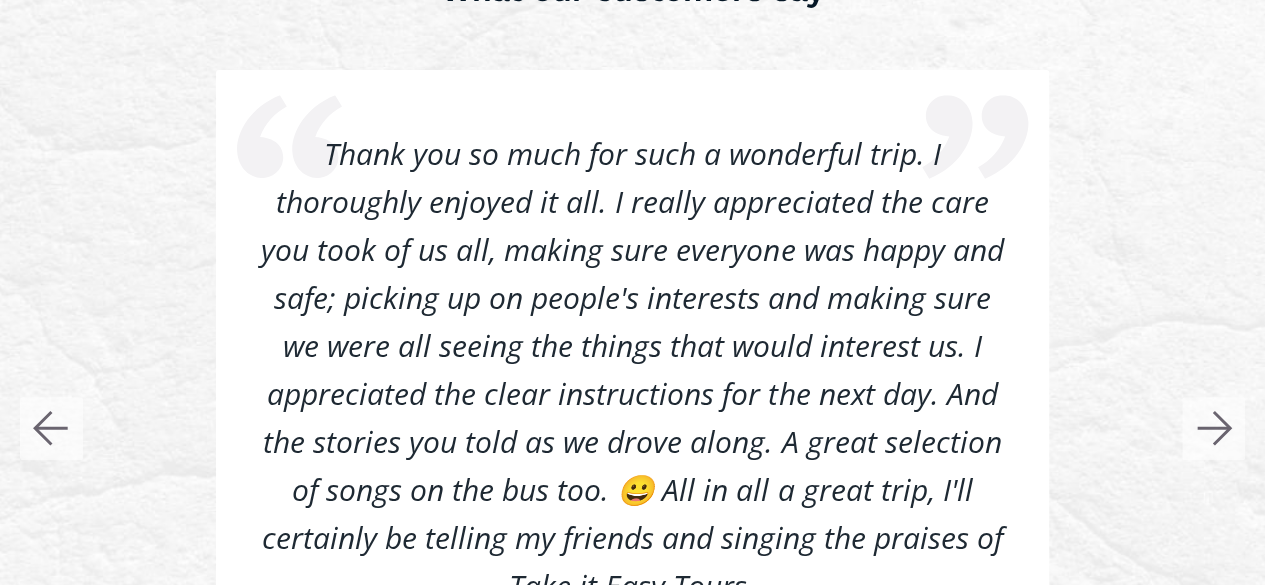 click on "What our customers say We have just returned home from the most awesome holiday tour with Jason. We had eight days touring the top of the North Island, saw everything we hoped to see, met lots of lovely people, ate heaps, and didn't have to worry about a thing. Thank you guys! Carol Whitlock Positive: Professionalism, Punctuality, Quality, Value Excellent communication. Trusted transport company that brought 49 guests out to our event and back again. Awesome service!!. Totally recommend Deb O’Sullivan Every experience travelling with Take it Easy Tours has been enjoyable with the highest quality of service and great accommodation - it is to be strongly recommended Marion Barnes Rosy Look Jimmy and Jason just put together the most amazing three week Agricultural Study tour for 51 students and six staff From Wales.They were fantastic to work with, professional, attention to every detail, but brilliant fun too. You won't find better than Take It Easy Tours, they are Simply the Best! Jan M Mathias Tash Burney" at bounding box center [632, 383] 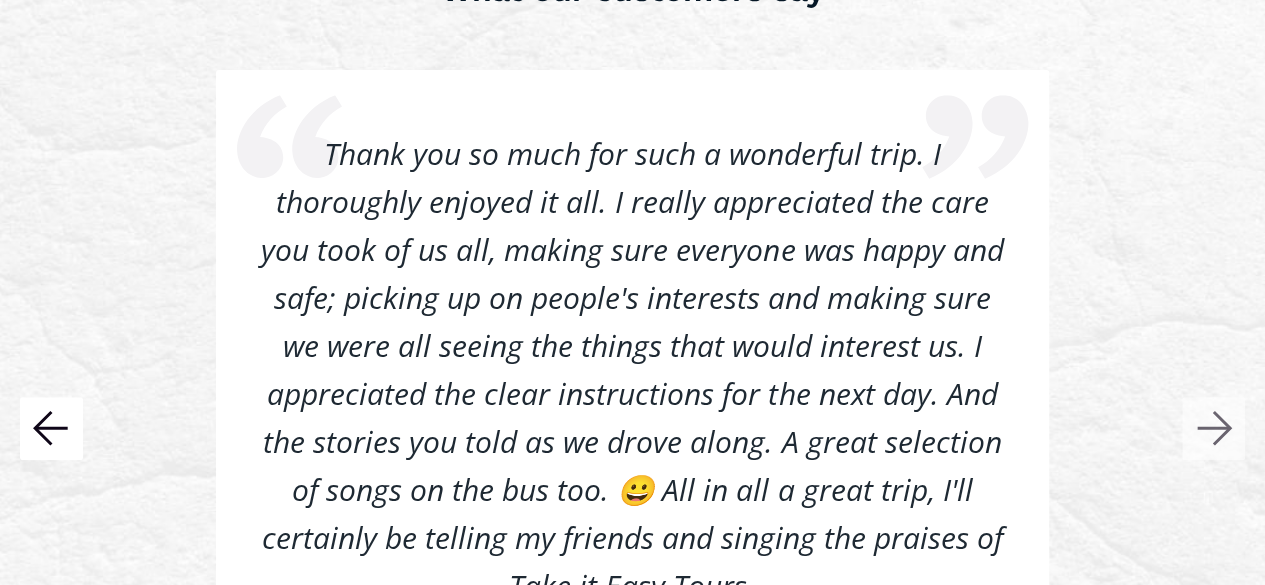 click 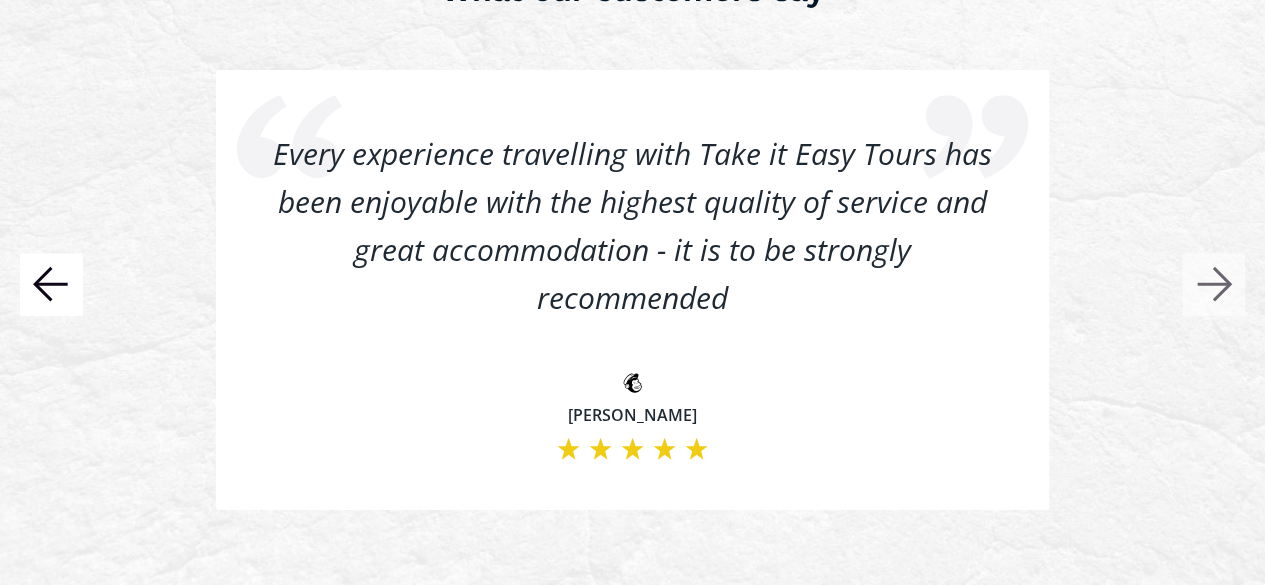 click 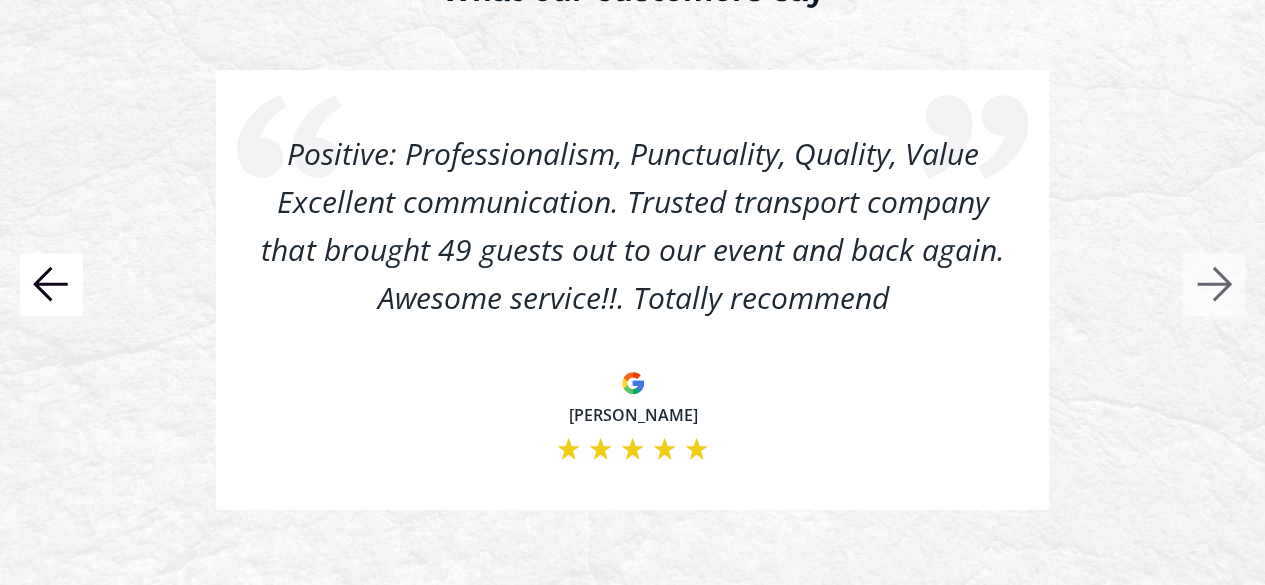 click 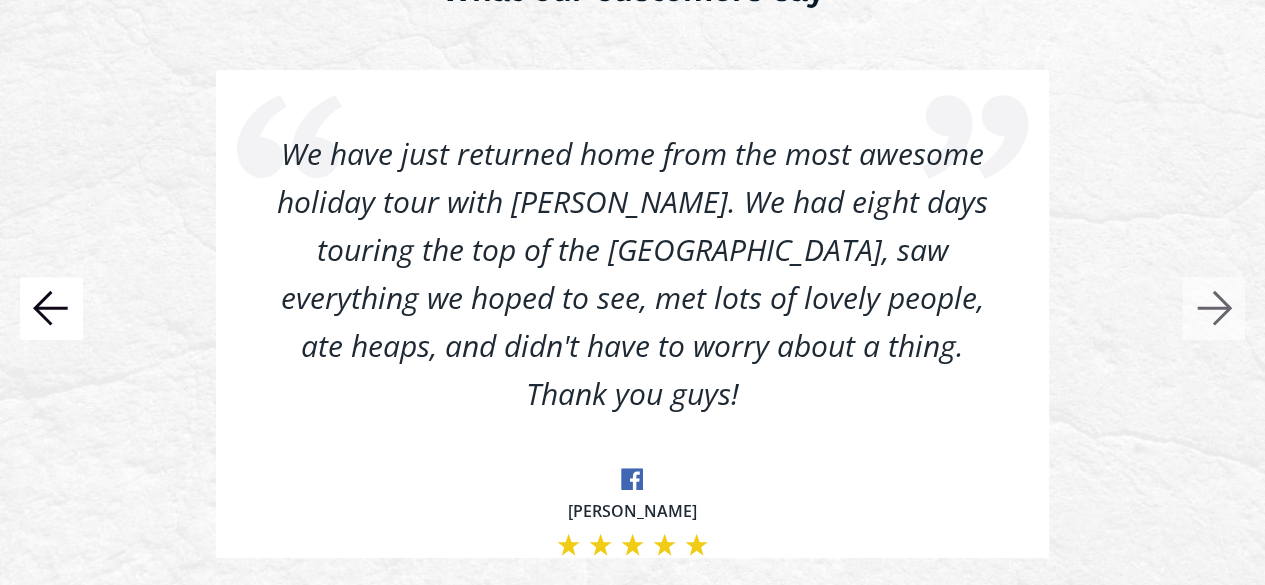 click 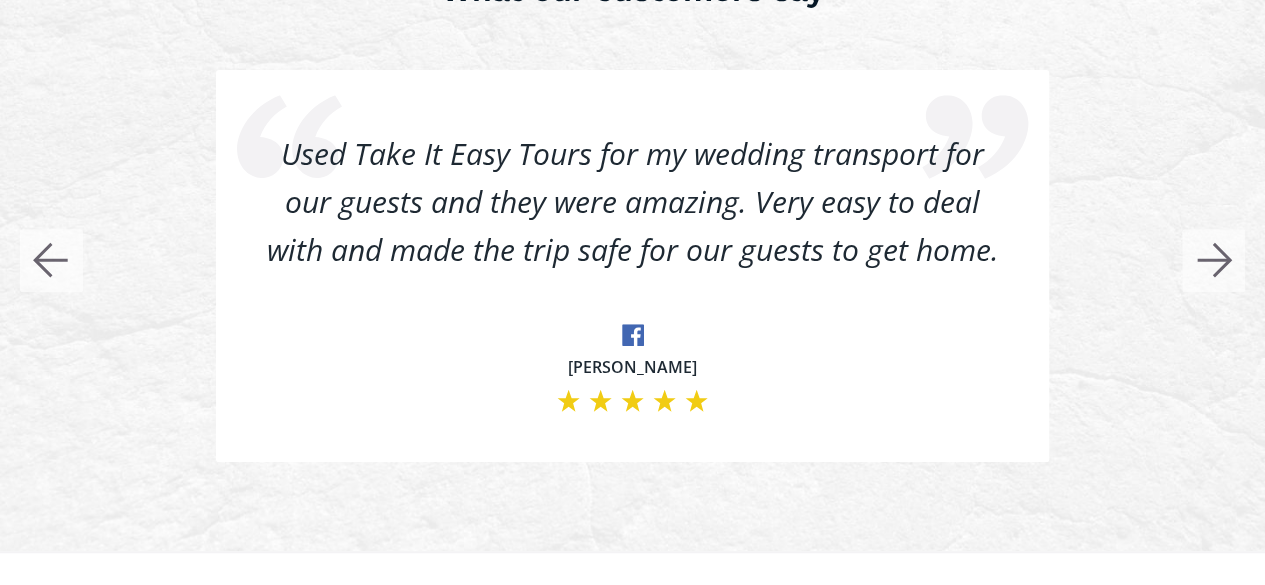 drag, startPoint x: 47, startPoint y: 223, endPoint x: 302, endPoint y: 445, distance: 338.09613 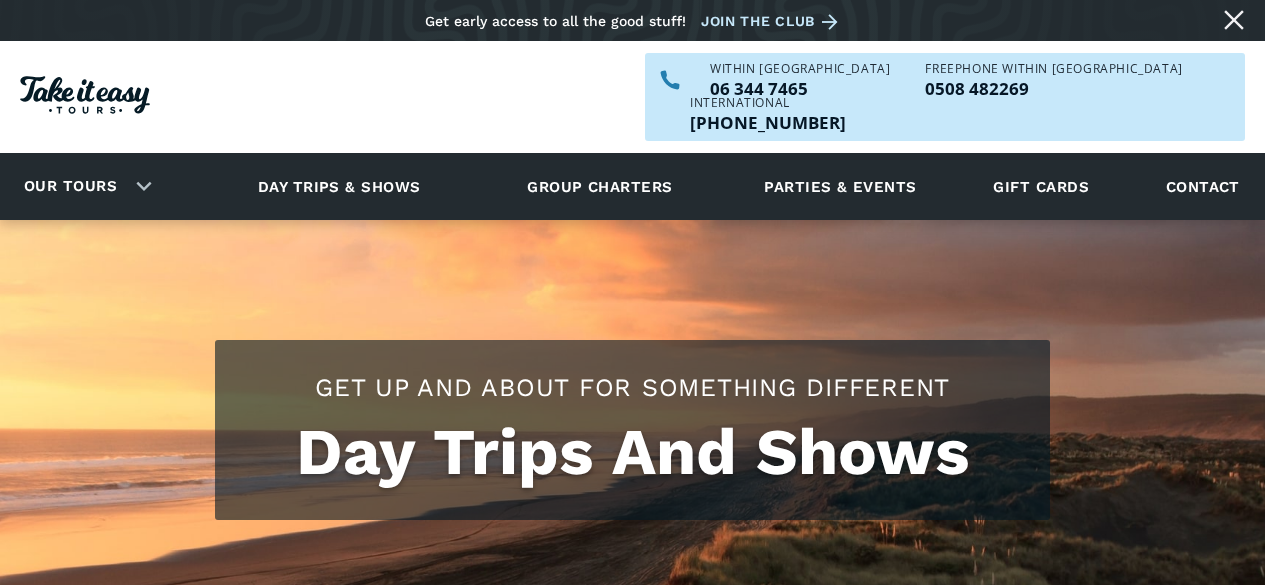 scroll, scrollTop: 0, scrollLeft: 0, axis: both 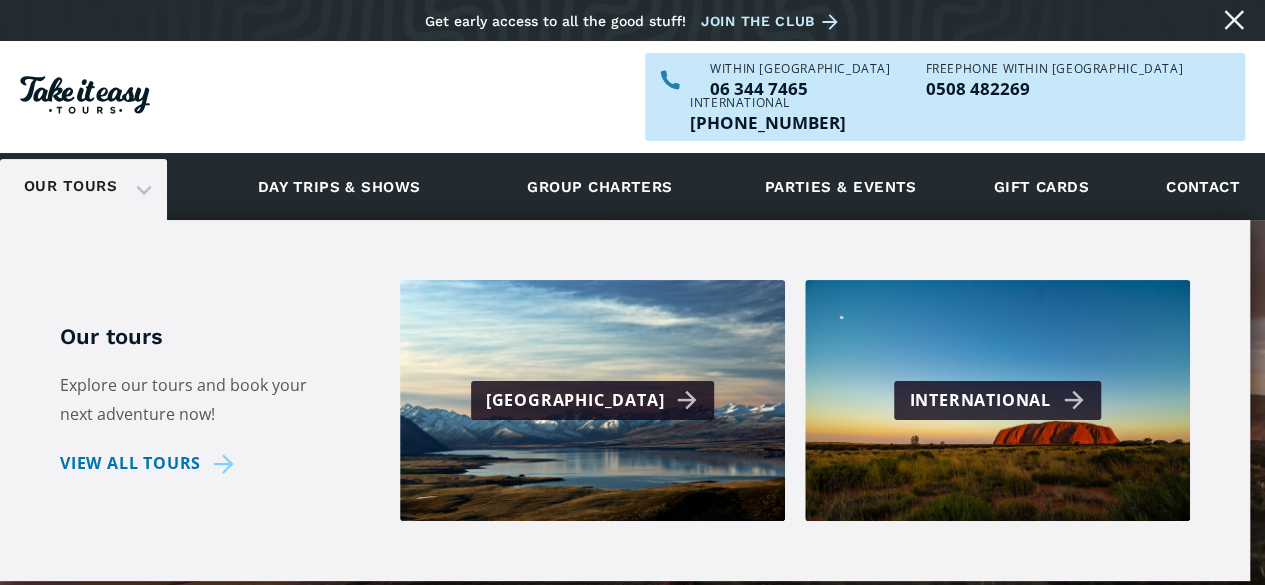 click on "Our tours" at bounding box center (70, 186) 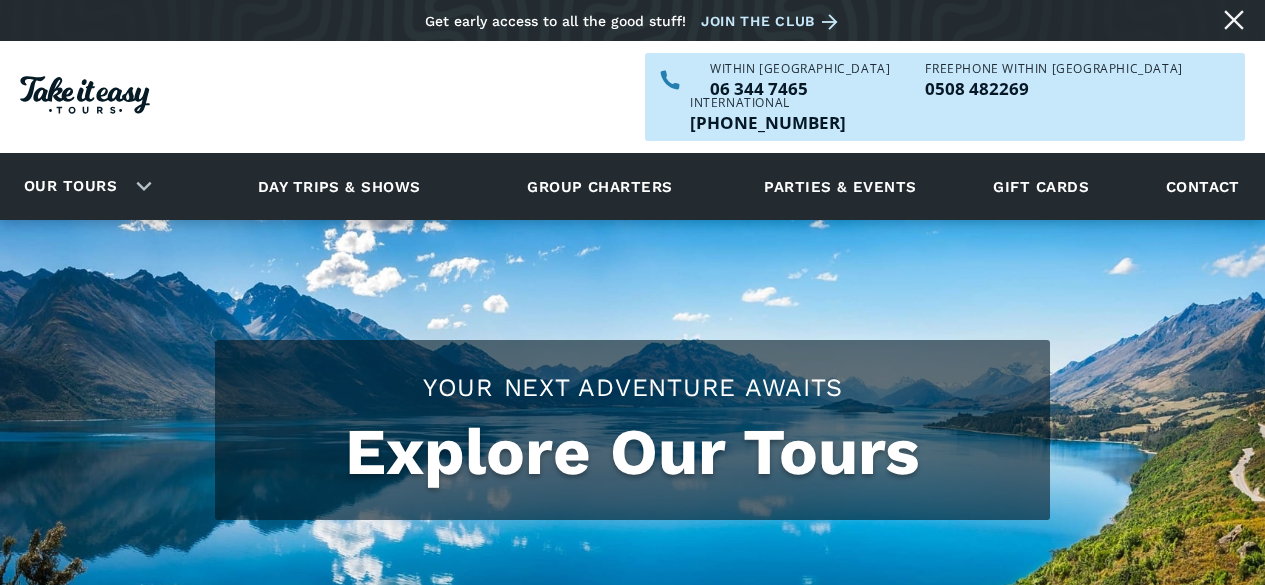 scroll, scrollTop: 0, scrollLeft: 0, axis: both 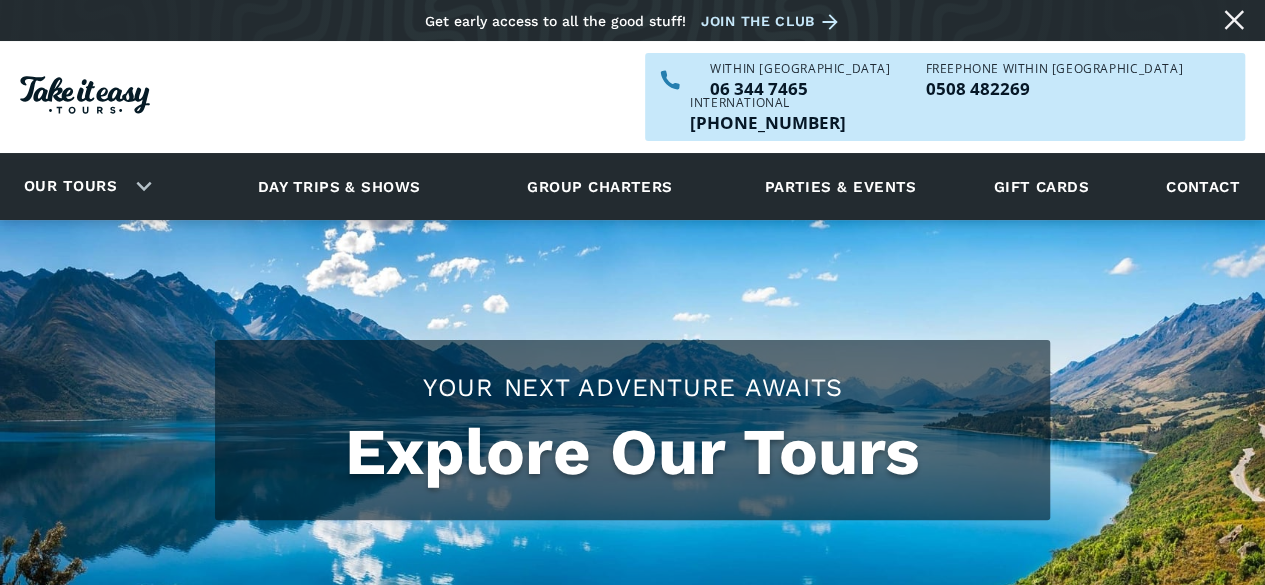 checkbox on "true" 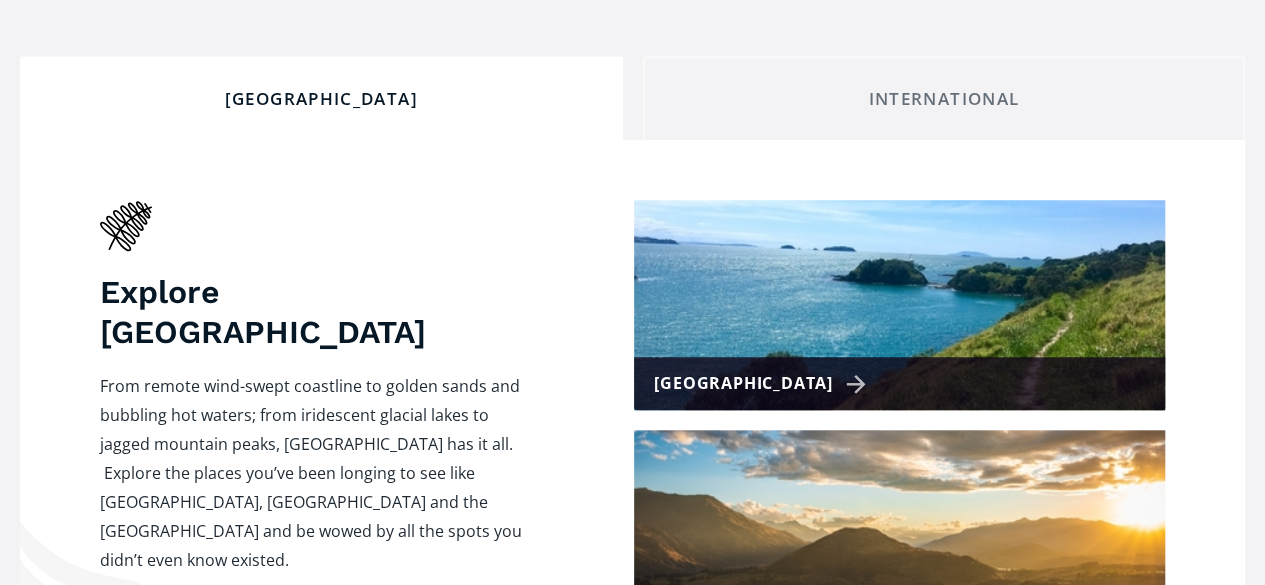 scroll, scrollTop: 760, scrollLeft: 0, axis: vertical 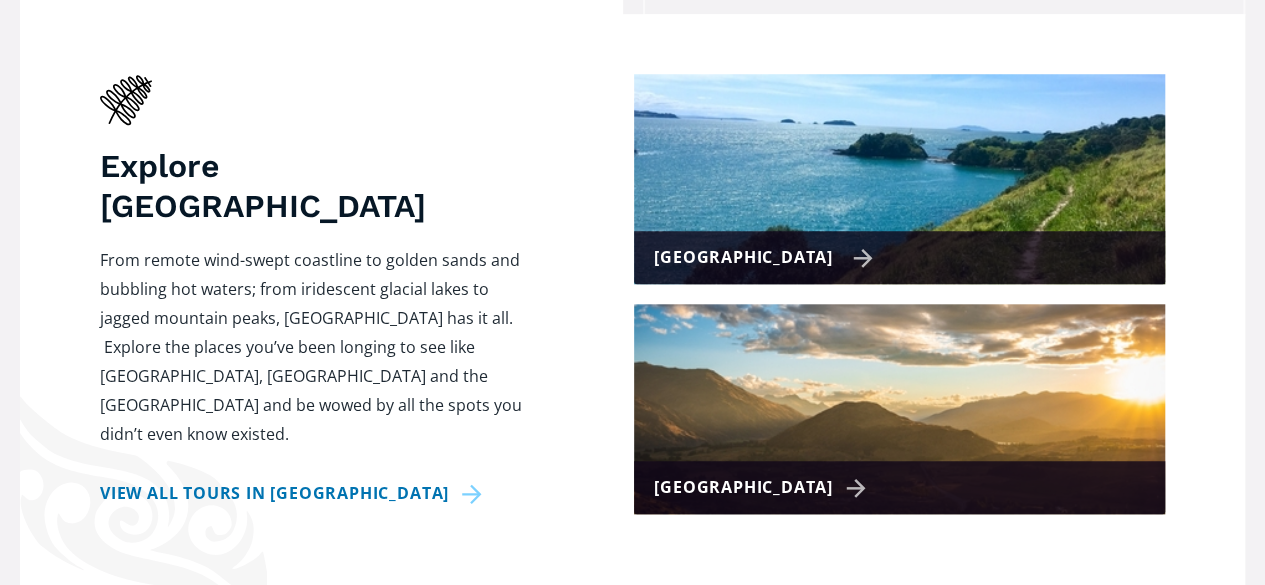 click on "[GEOGRAPHIC_DATA]" at bounding box center [763, 257] 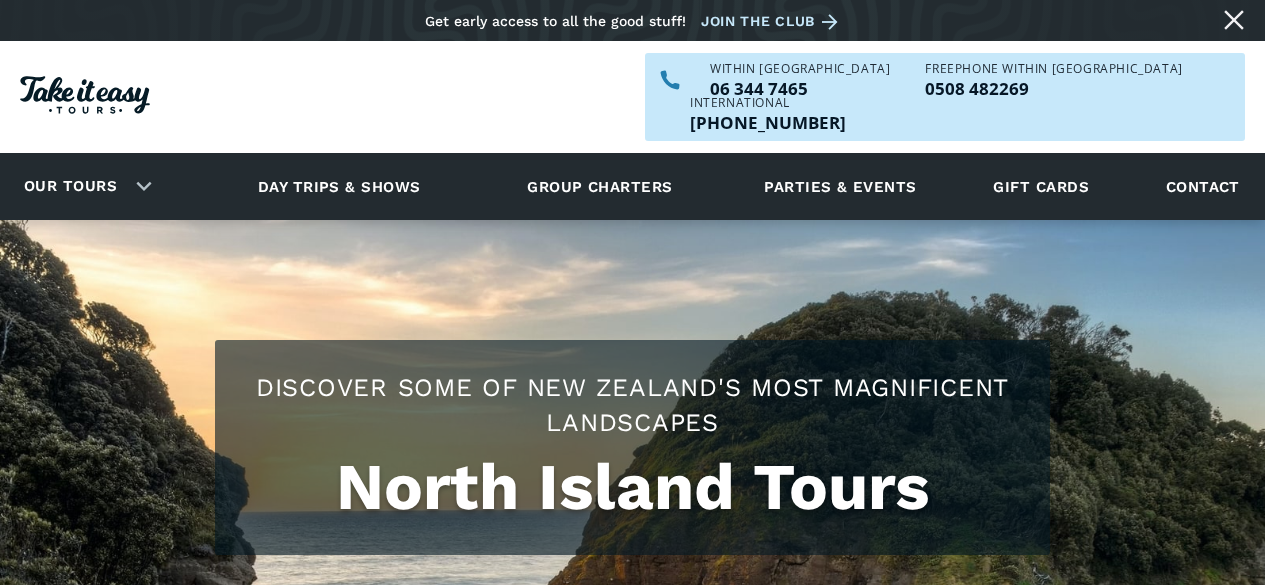 scroll, scrollTop: 0, scrollLeft: 0, axis: both 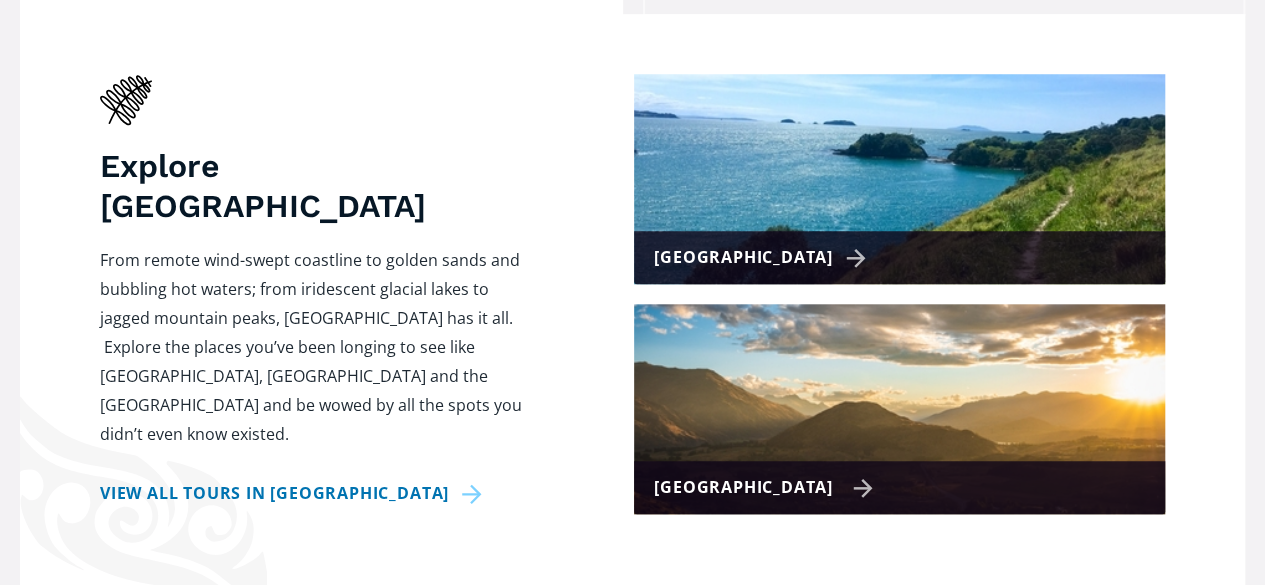 click on "[GEOGRAPHIC_DATA]" at bounding box center (899, 487) 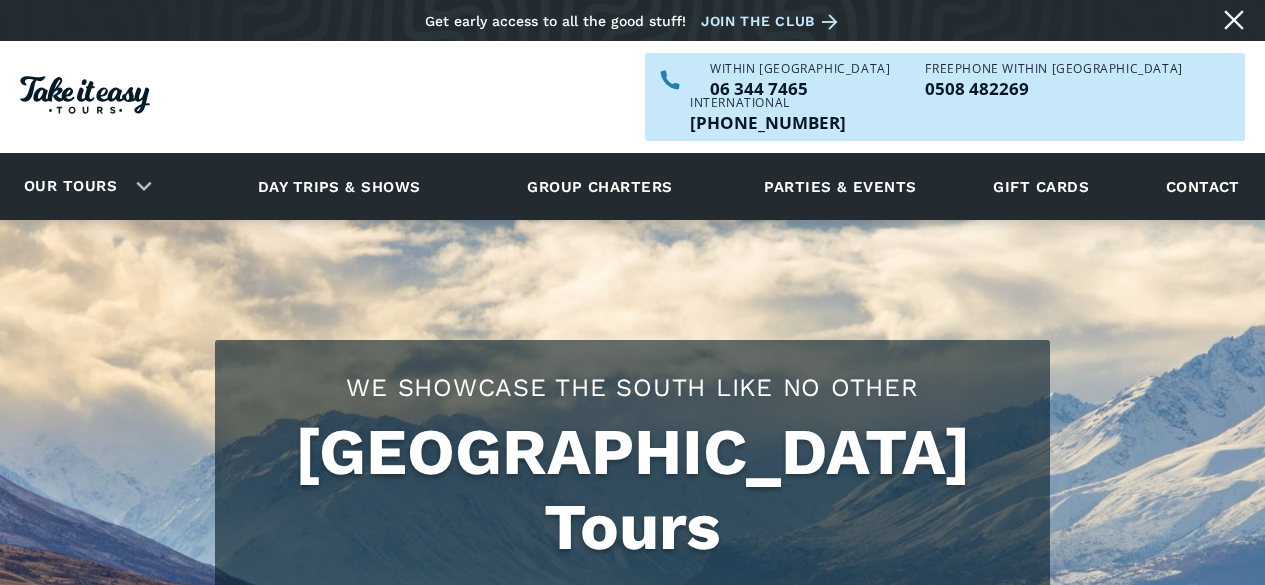 scroll, scrollTop: 0, scrollLeft: 0, axis: both 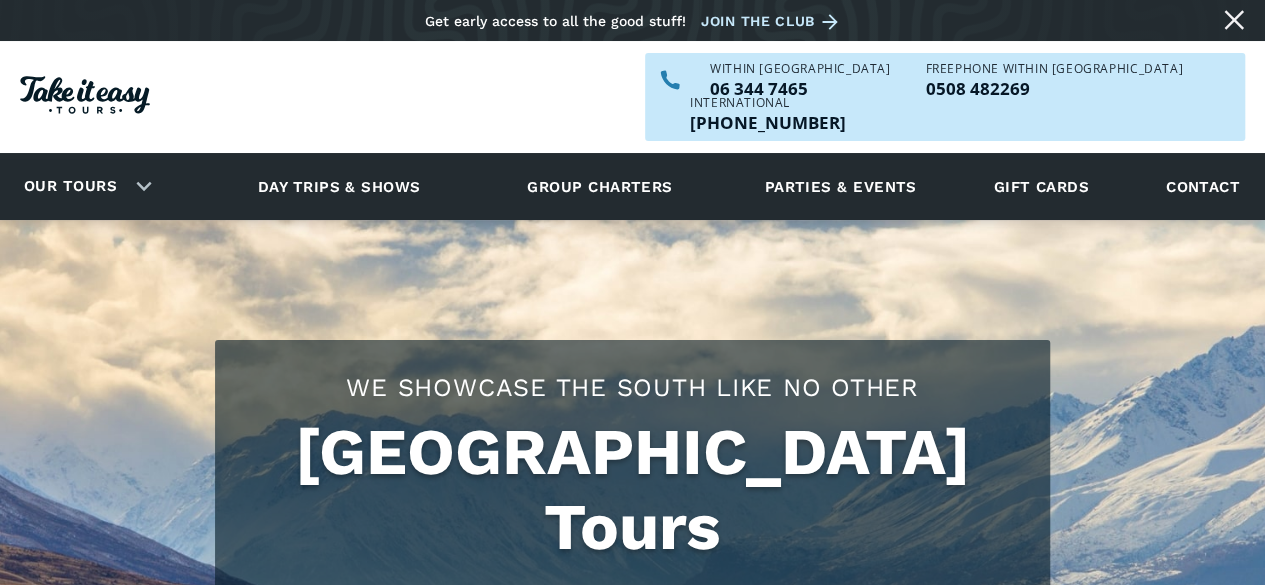 checkbox on "true" 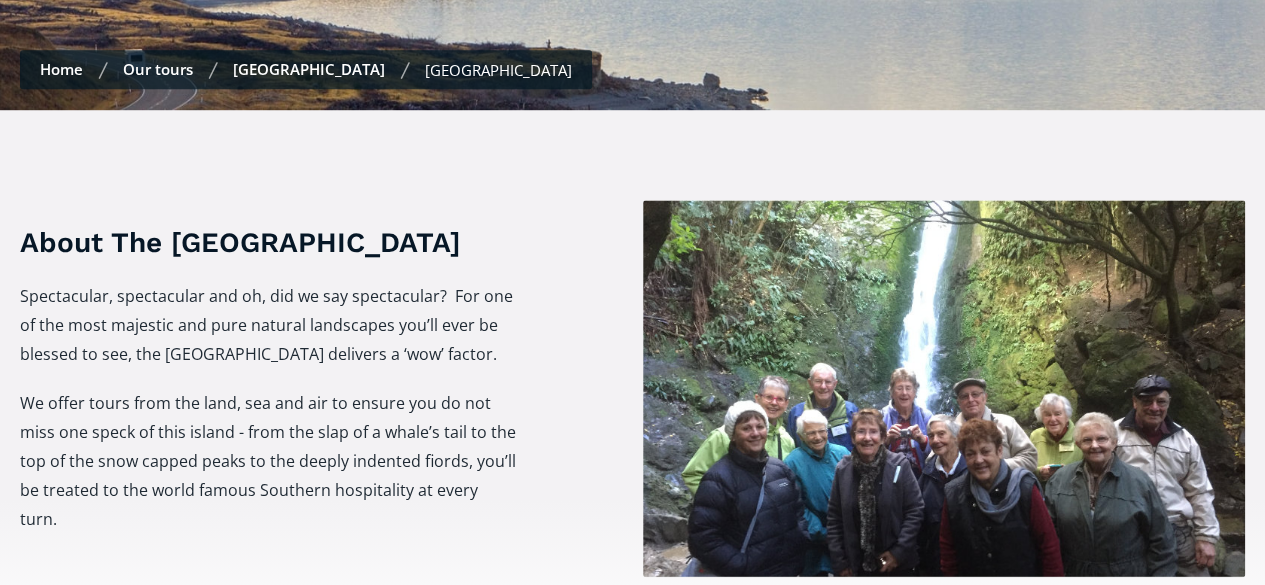 scroll, scrollTop: 692, scrollLeft: 0, axis: vertical 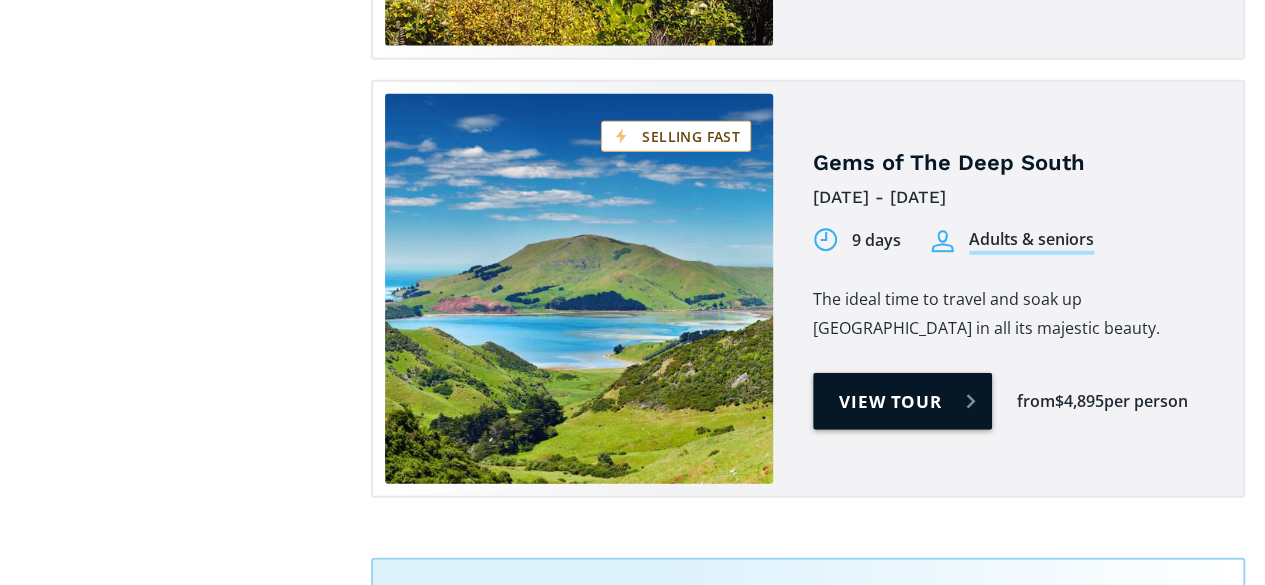 click on "View tour" at bounding box center (902, 401) 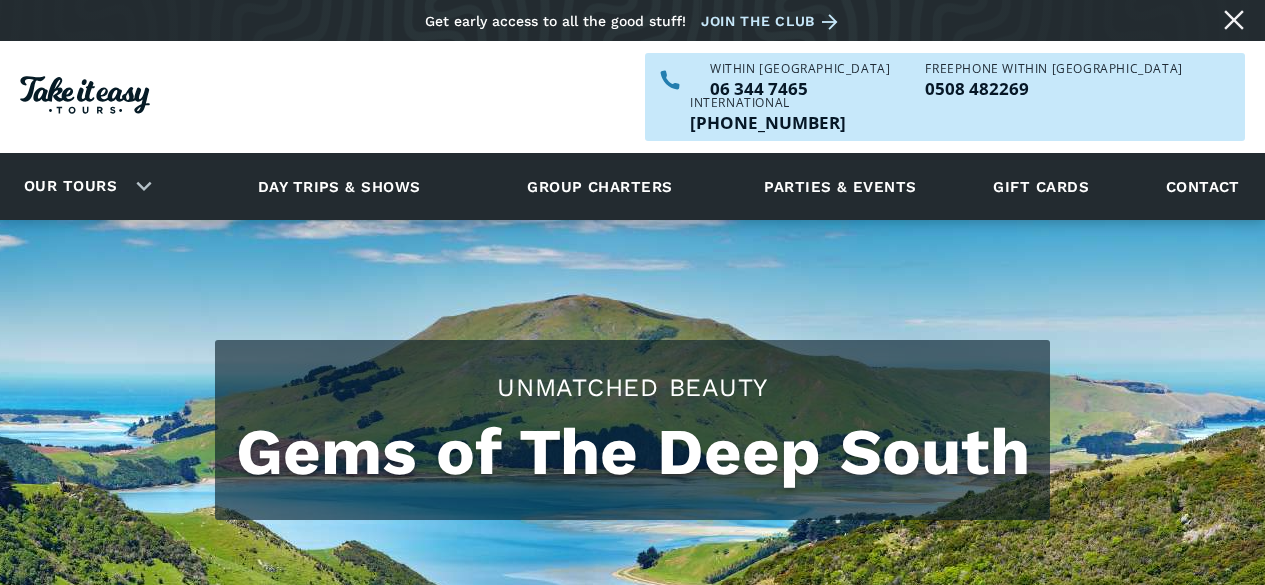 scroll, scrollTop: 0, scrollLeft: 0, axis: both 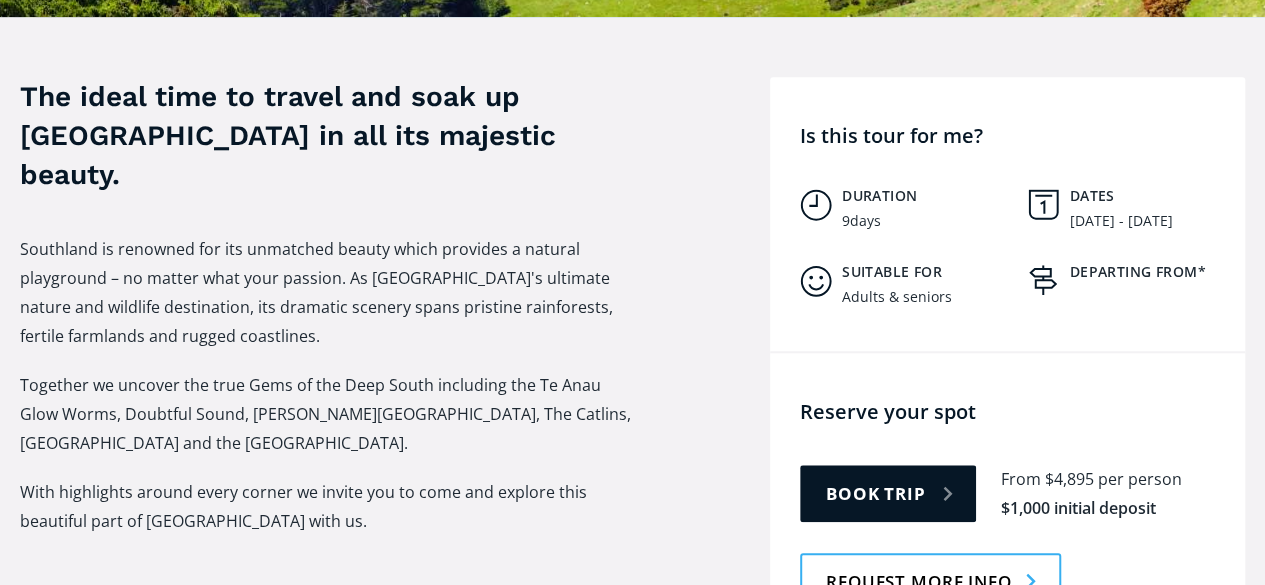 drag, startPoint x: 1272, startPoint y: 37, endPoint x: 1272, endPoint y: 89, distance: 52 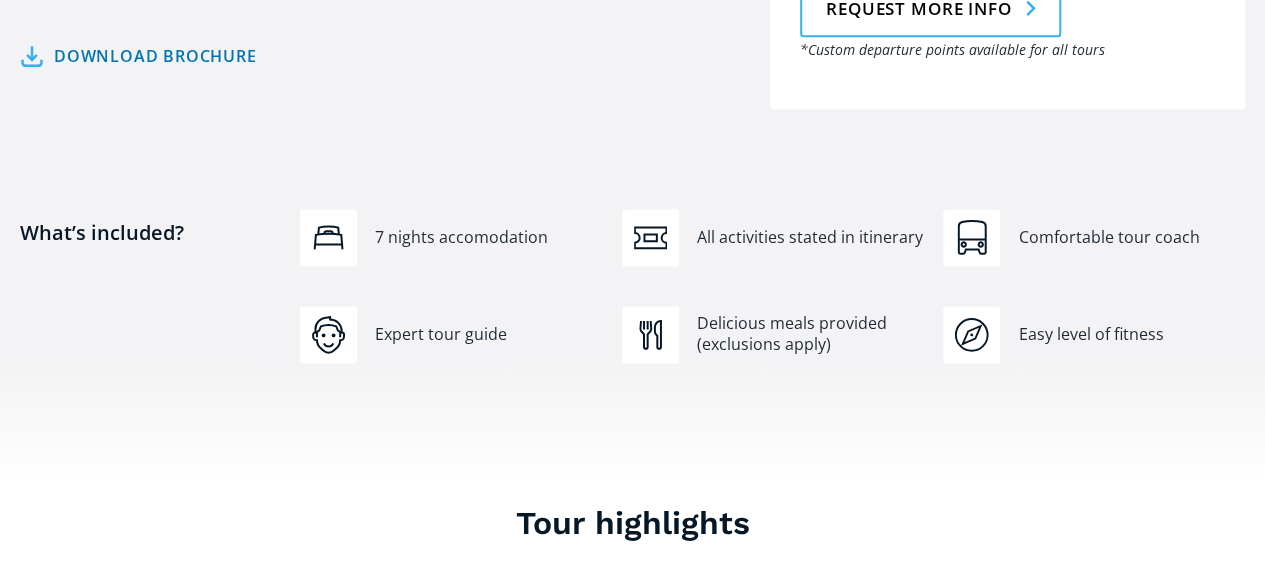 scroll, scrollTop: 1400, scrollLeft: 0, axis: vertical 